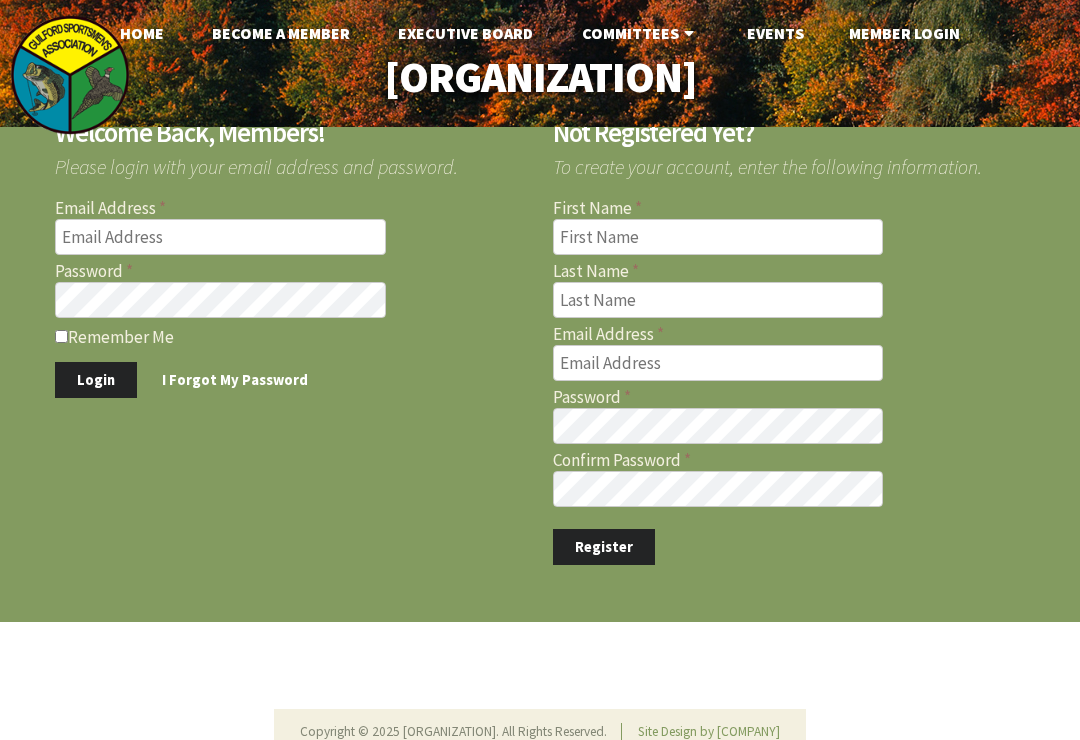 scroll, scrollTop: 0, scrollLeft: 0, axis: both 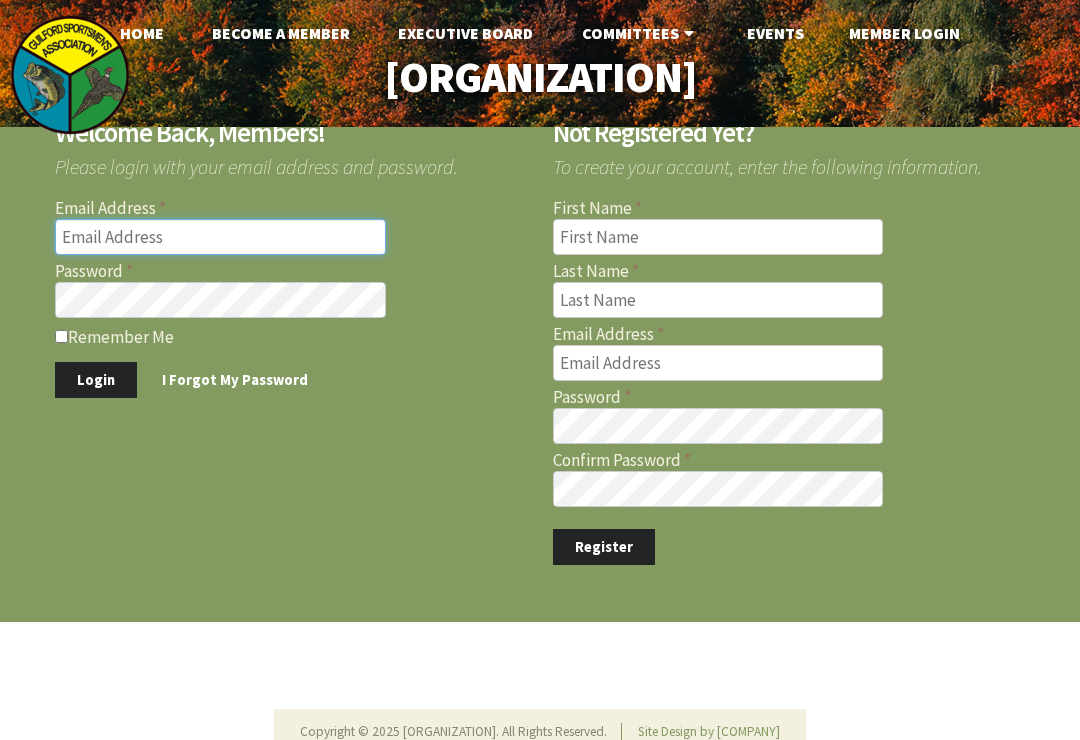 type on "[EMAIL]" 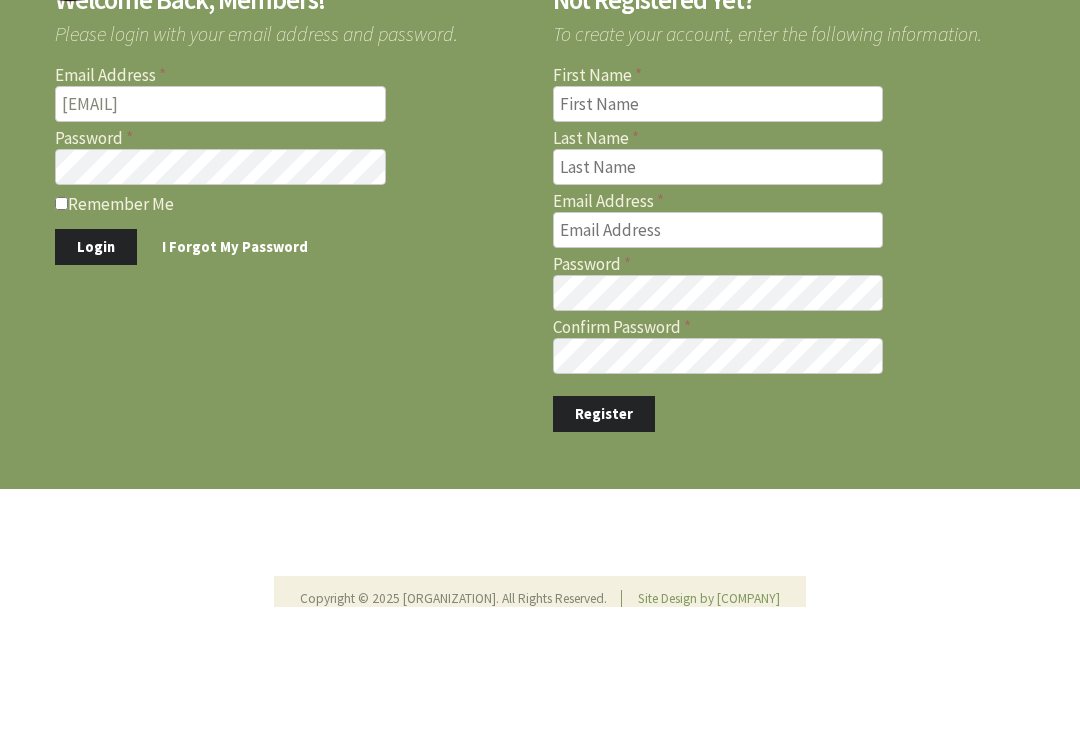 click on "Login" at bounding box center [96, 380] 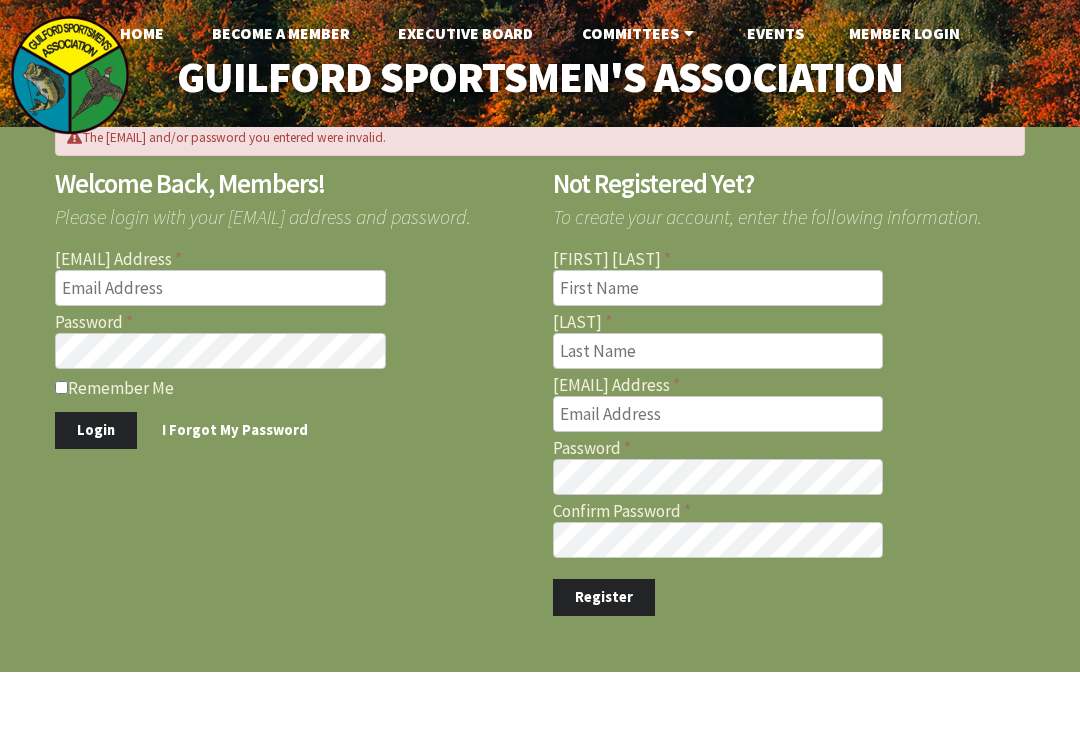 scroll, scrollTop: 0, scrollLeft: 0, axis: both 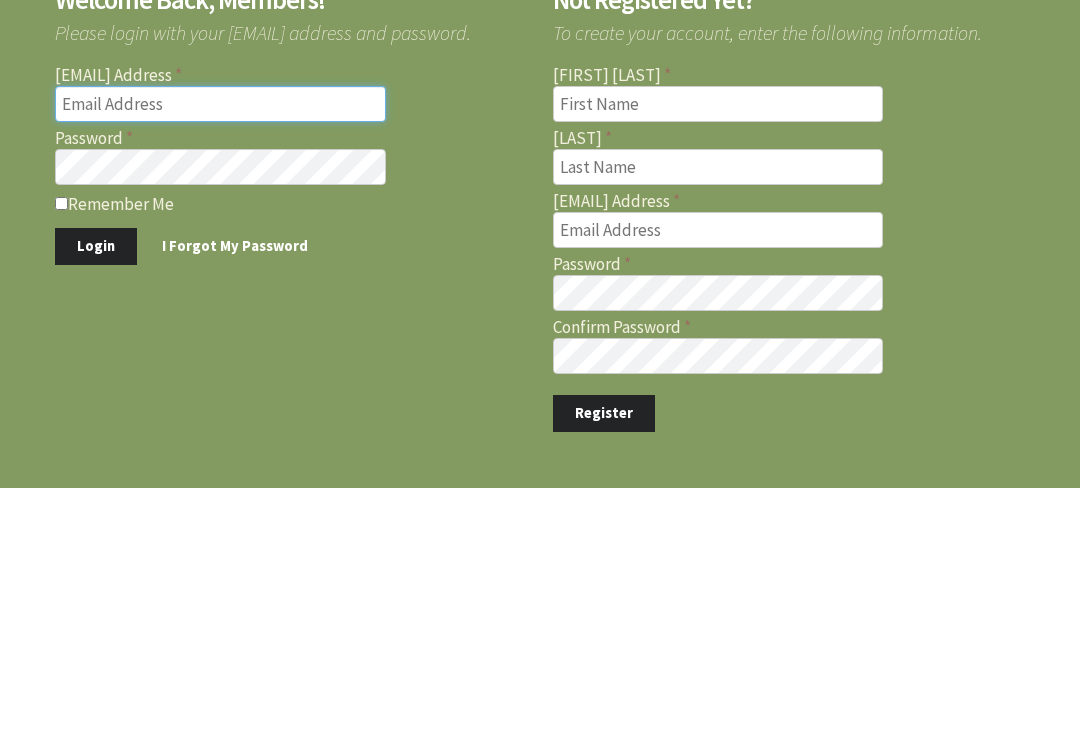 click on "Email Address" at bounding box center (220, 288) 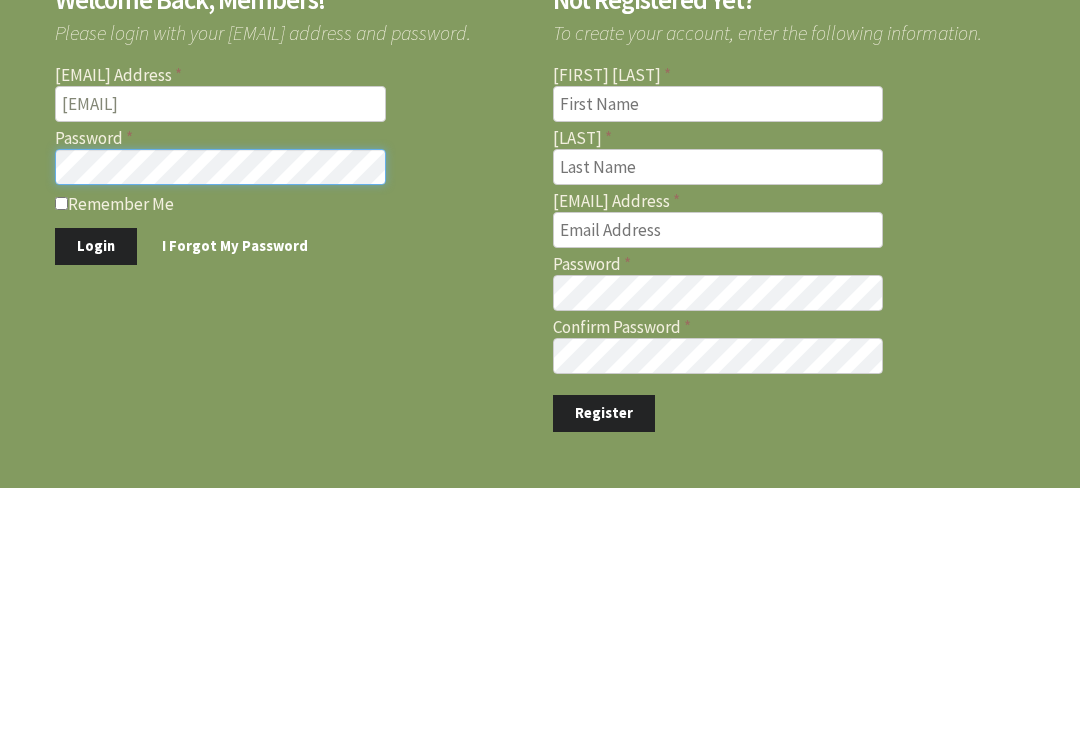 scroll, scrollTop: 109, scrollLeft: 0, axis: vertical 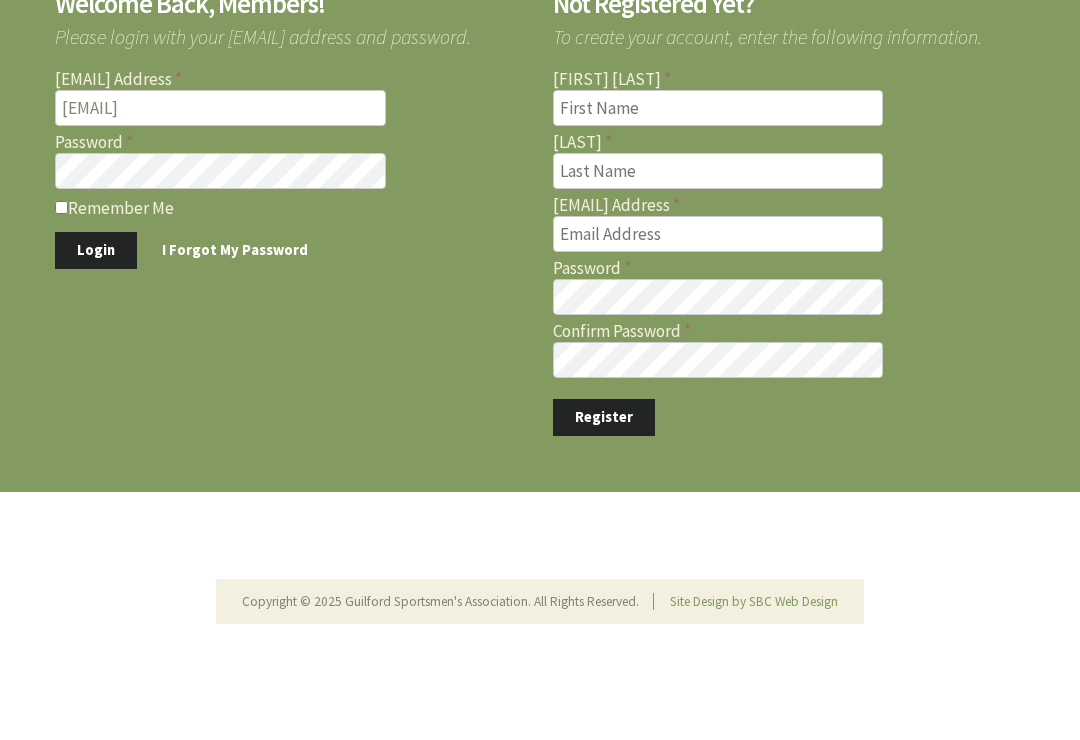 click on "Login" at bounding box center (96, 321) 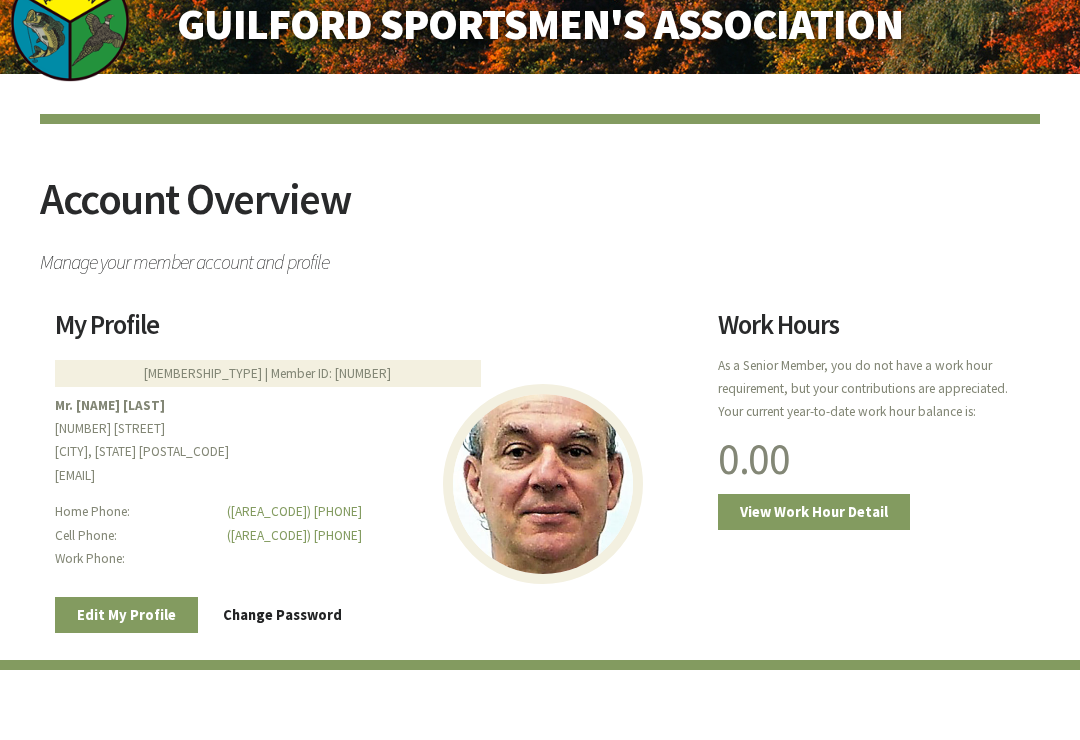 scroll, scrollTop: 0, scrollLeft: 0, axis: both 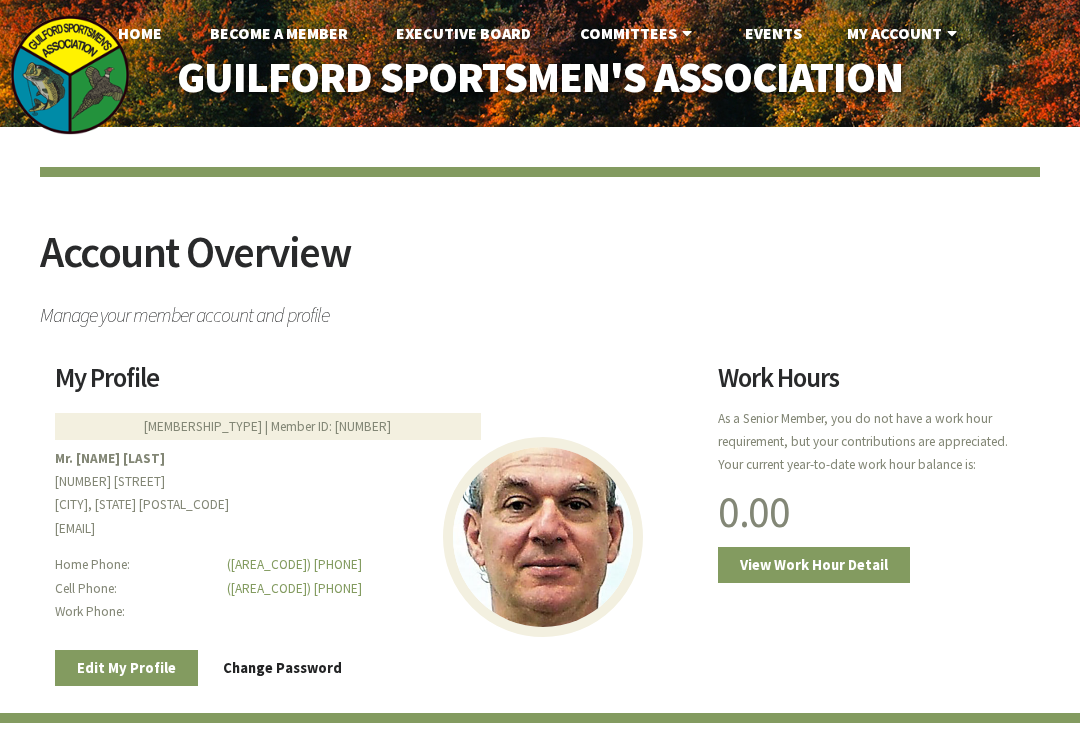 click on "My Account" at bounding box center (904, 33) 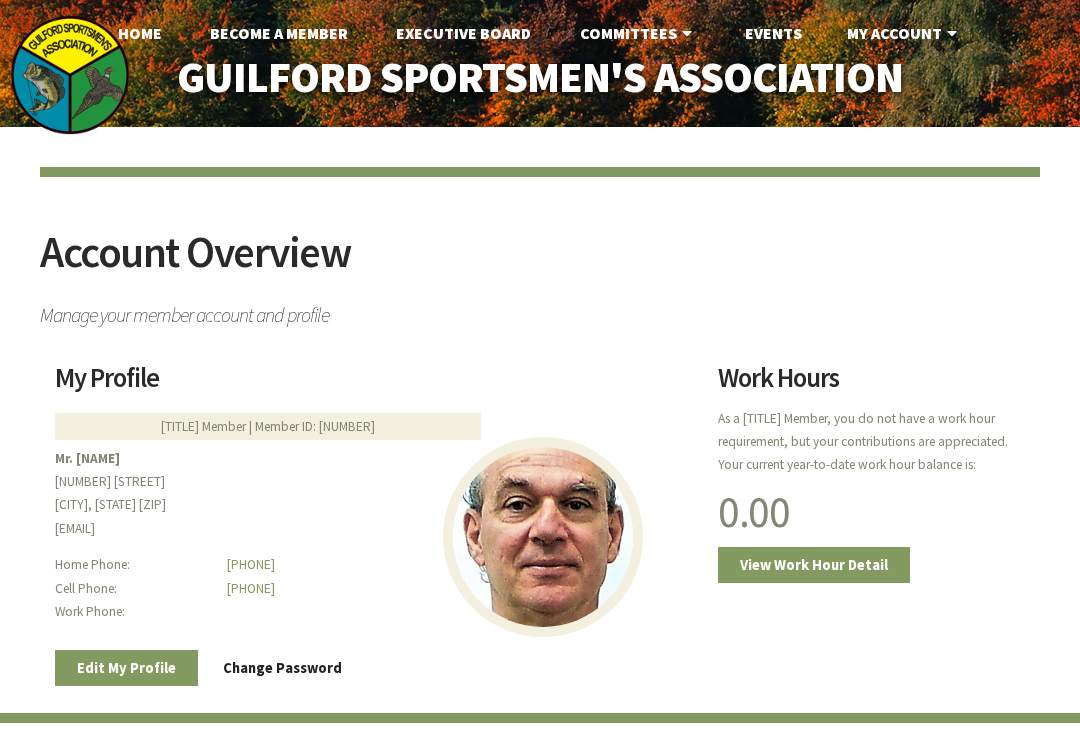scroll, scrollTop: 0, scrollLeft: 0, axis: both 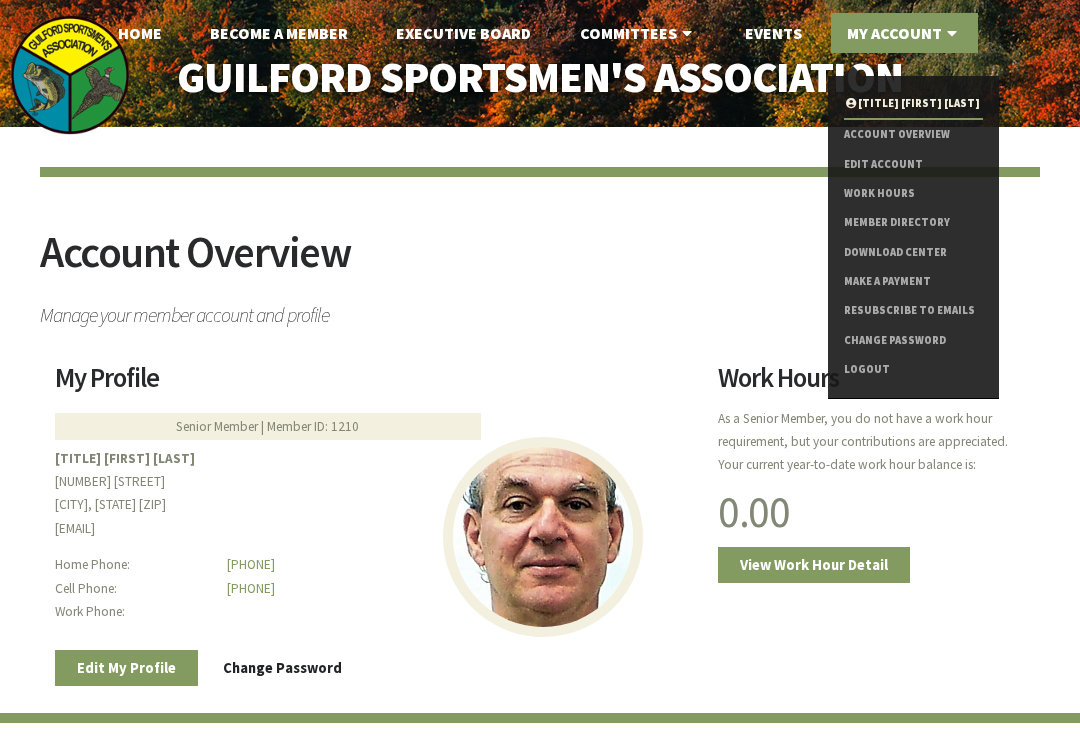 click on "Make a Payment" at bounding box center (913, 281) 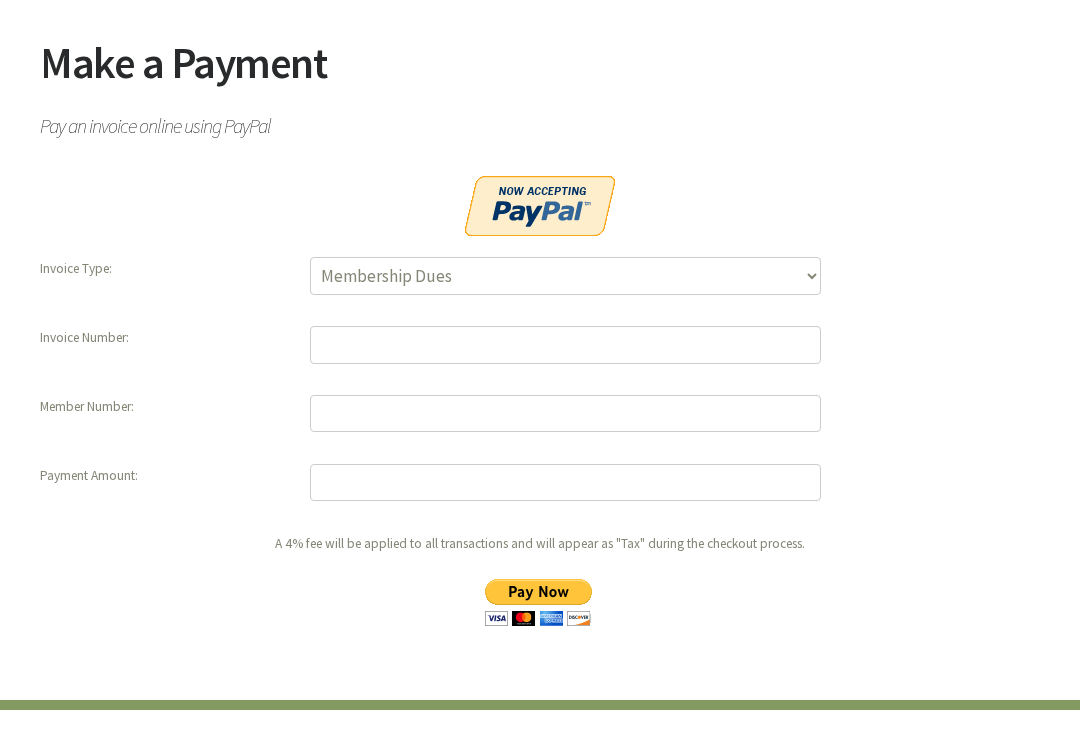 scroll, scrollTop: 190, scrollLeft: 0, axis: vertical 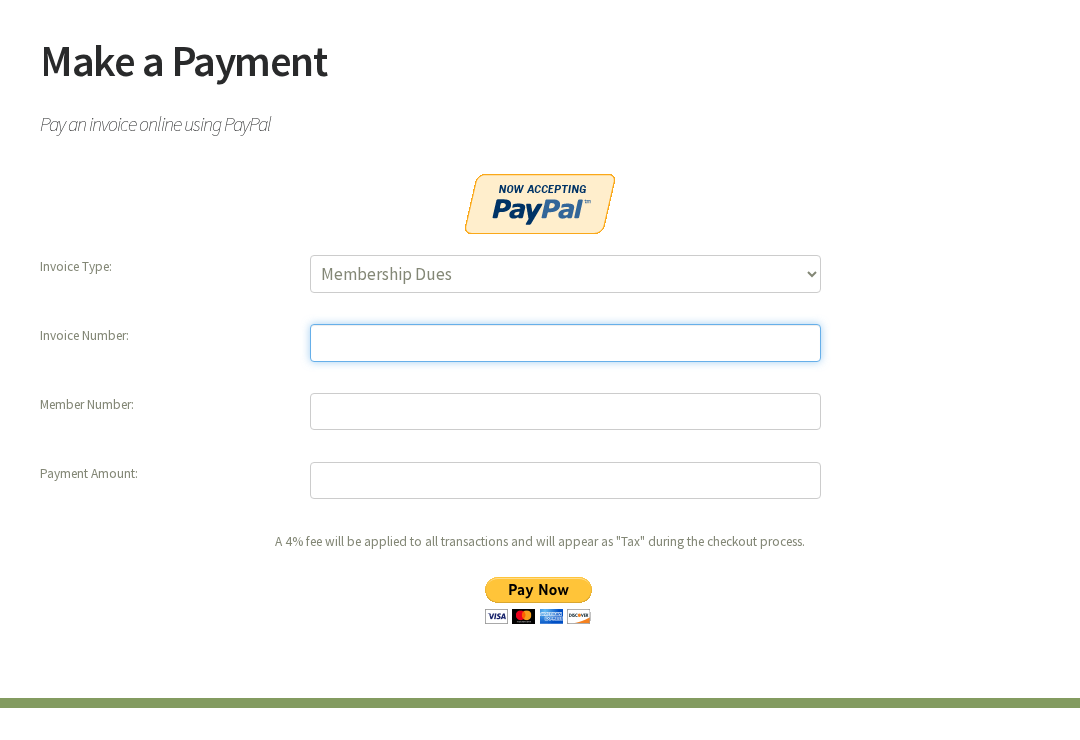 click at bounding box center (565, 343) 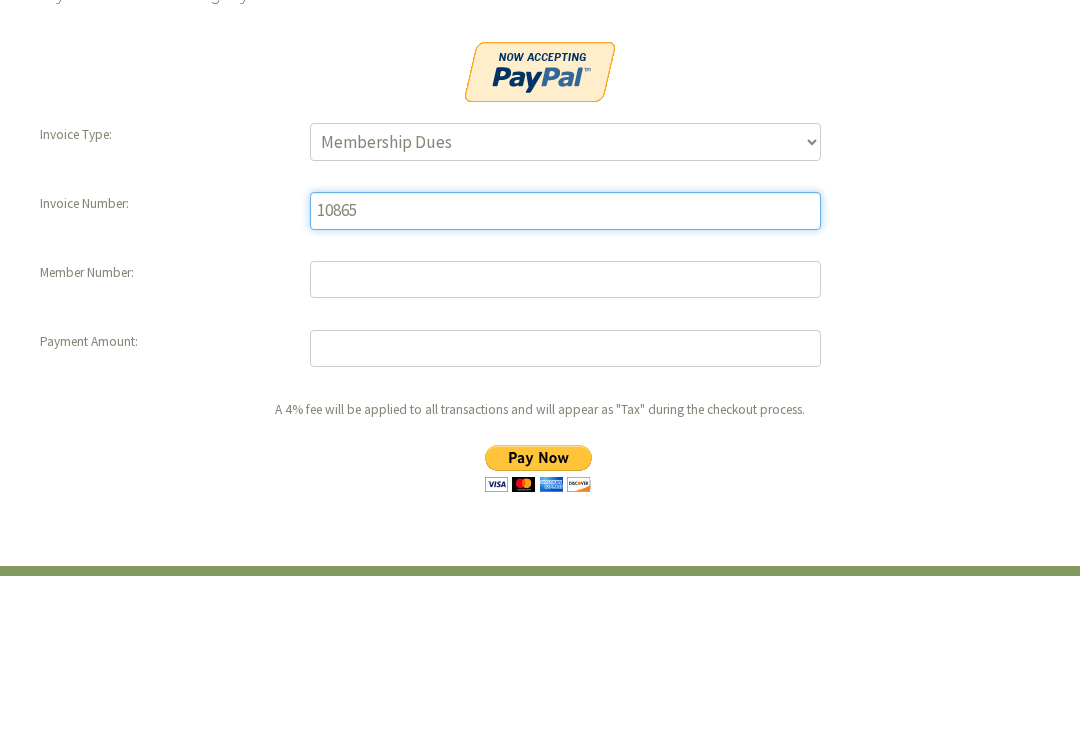 type on "10865" 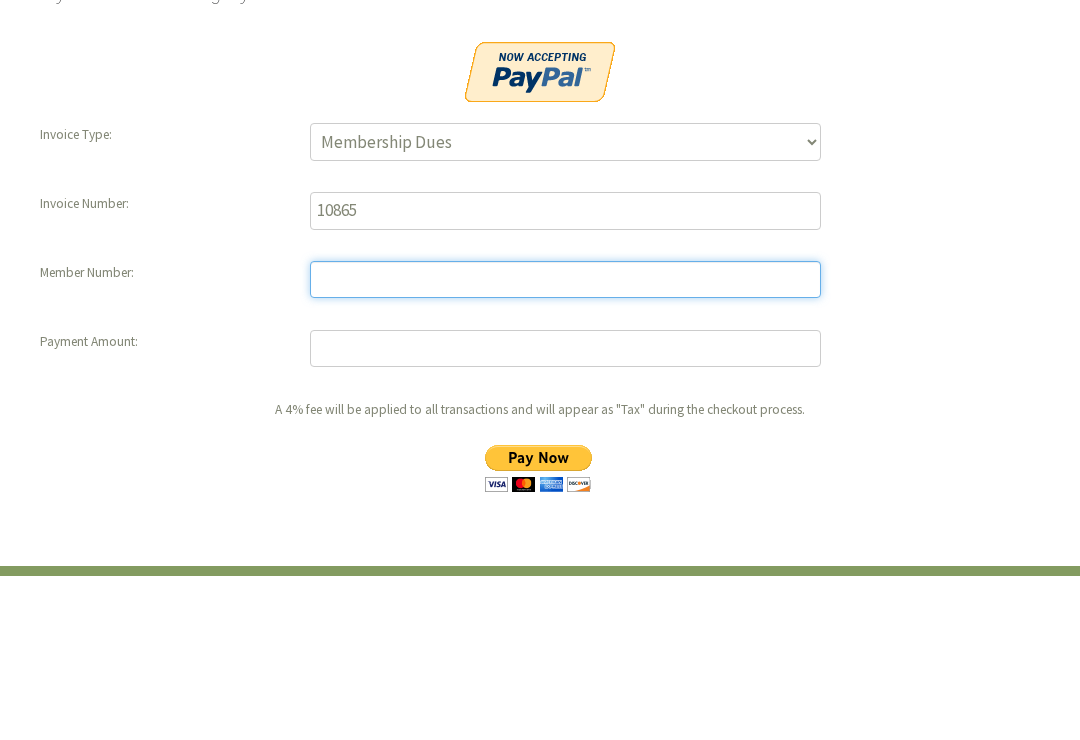 click at bounding box center [565, 412] 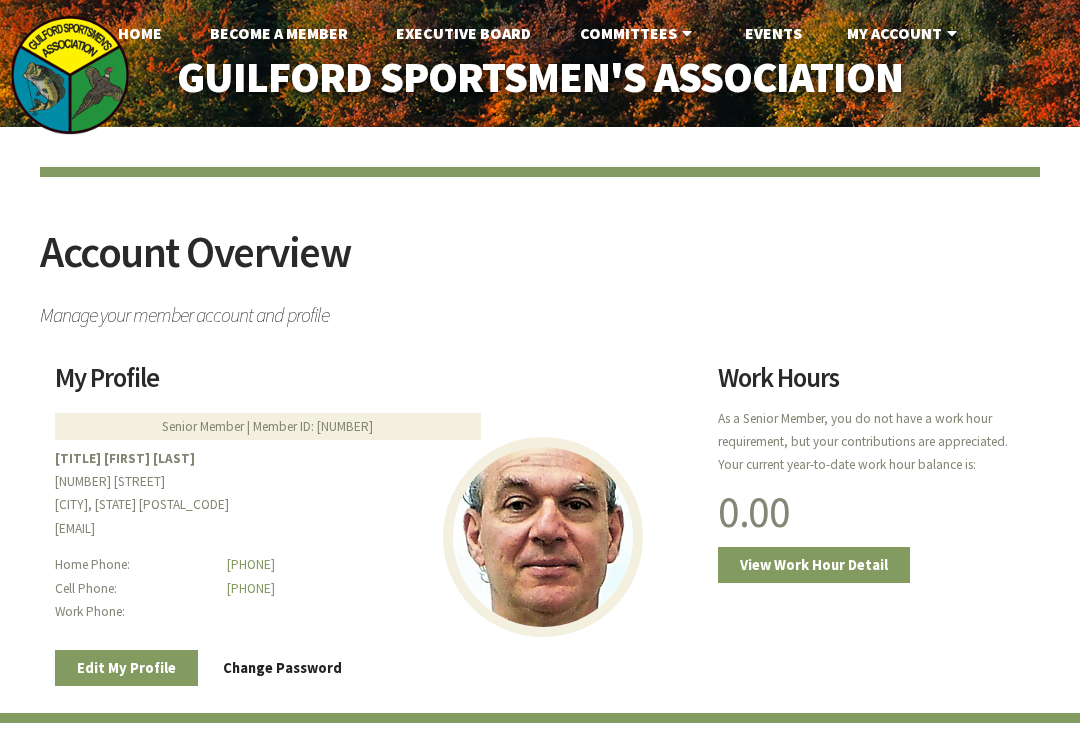 scroll, scrollTop: 0, scrollLeft: 0, axis: both 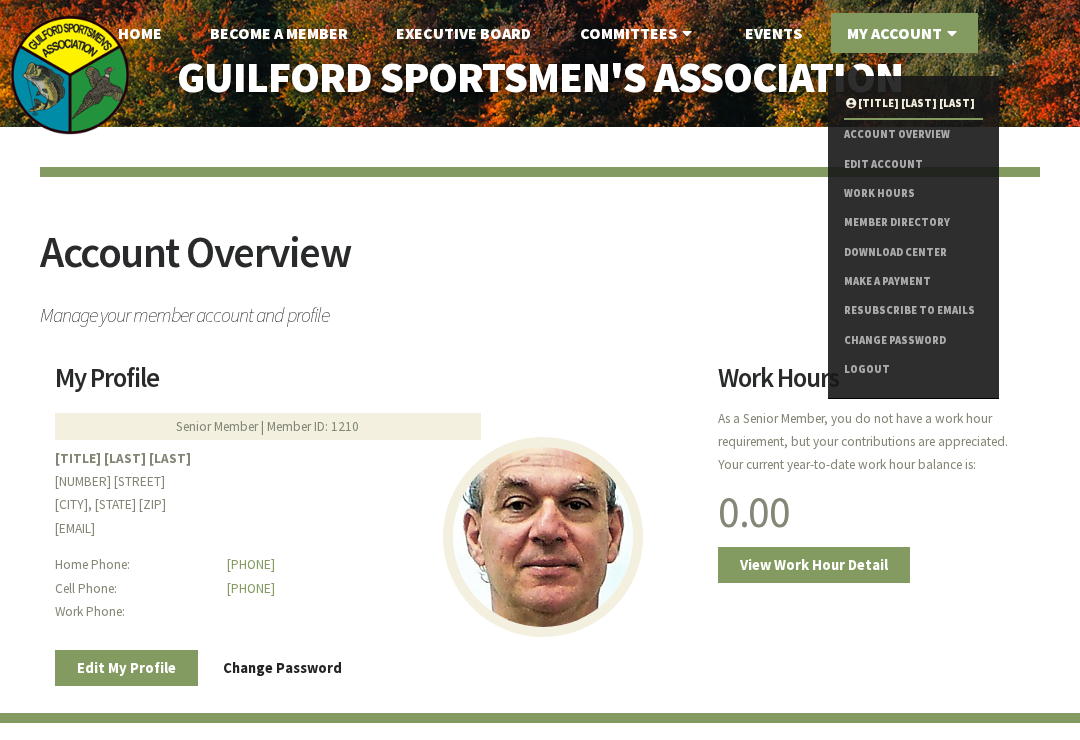 click on "Make a Payment" at bounding box center [913, 281] 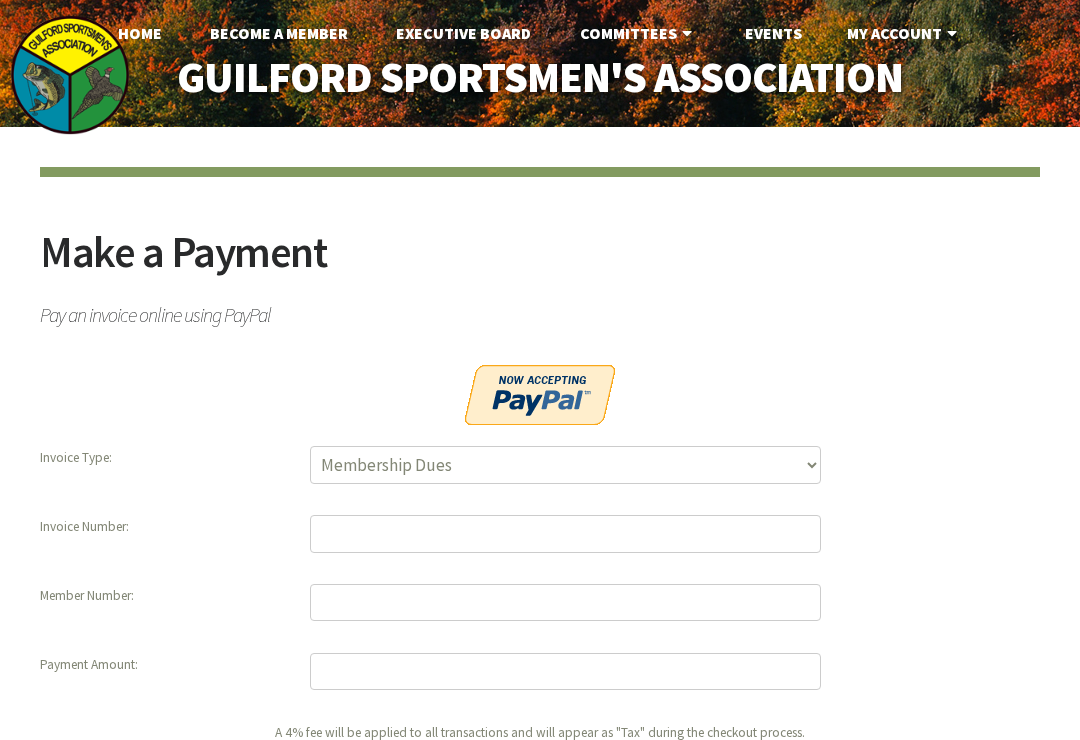 scroll, scrollTop: 0, scrollLeft: 0, axis: both 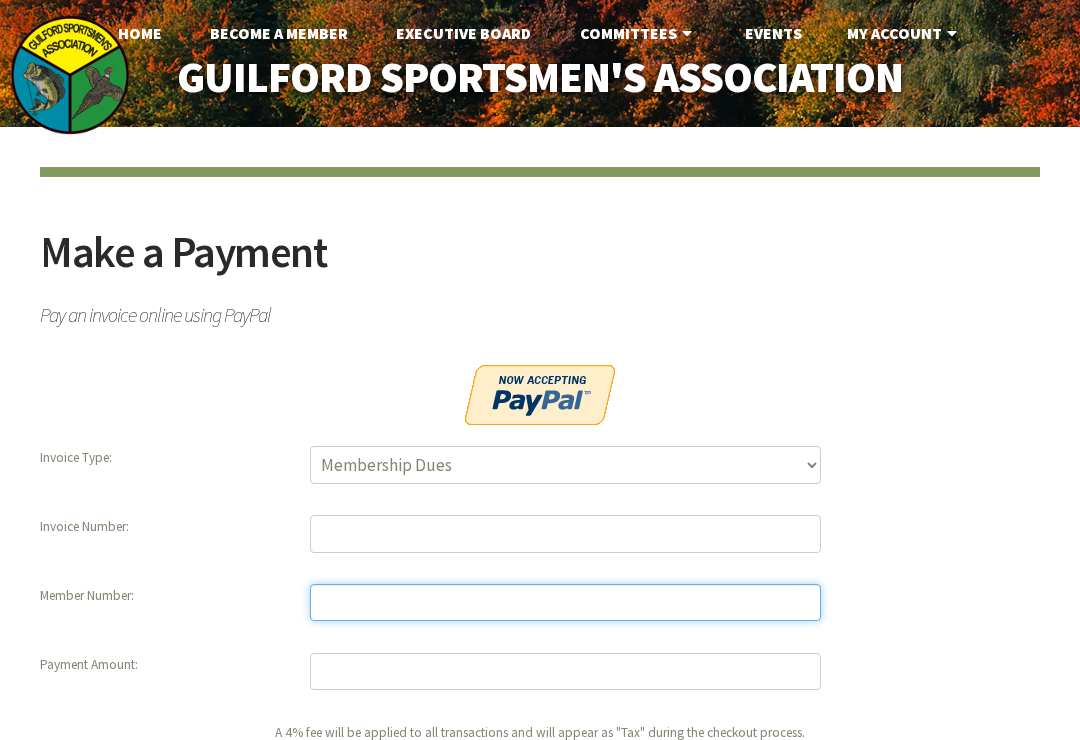click at bounding box center (565, 602) 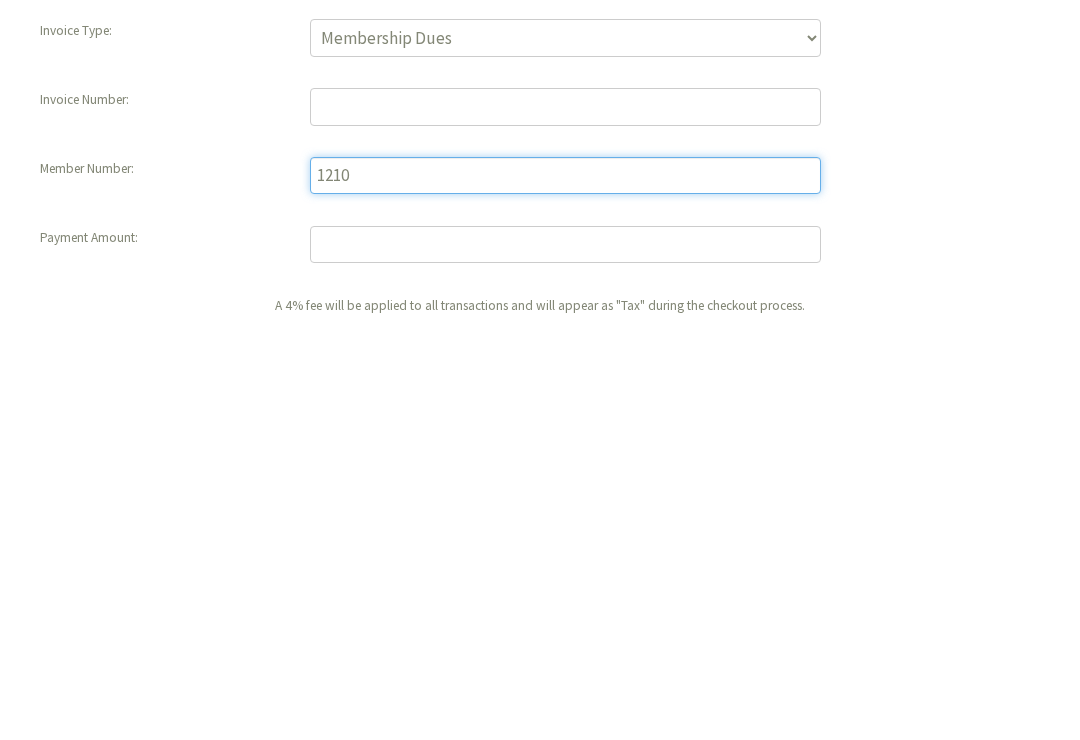 type on "1210" 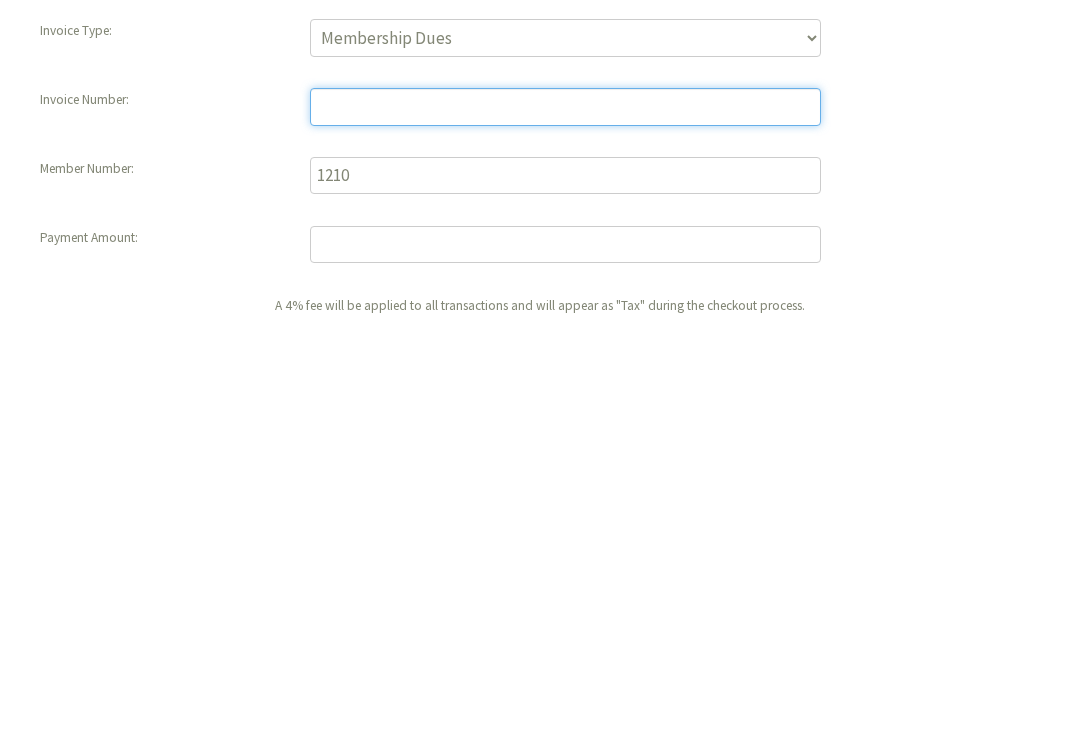click at bounding box center (565, 514) 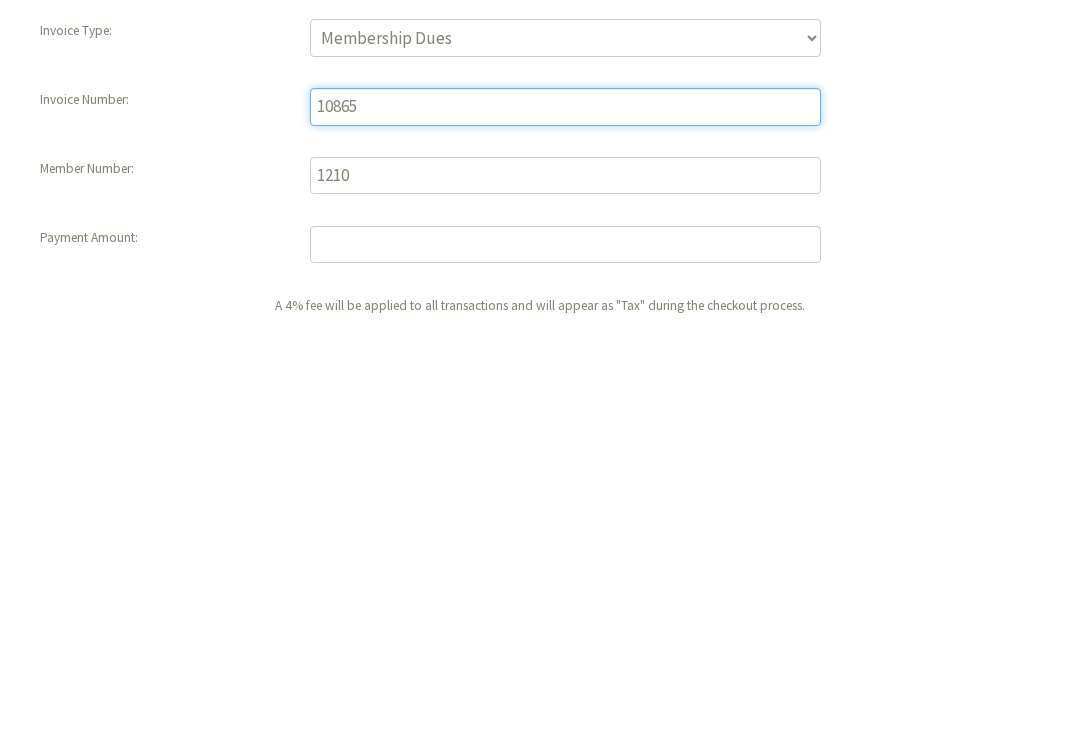 type on "10865" 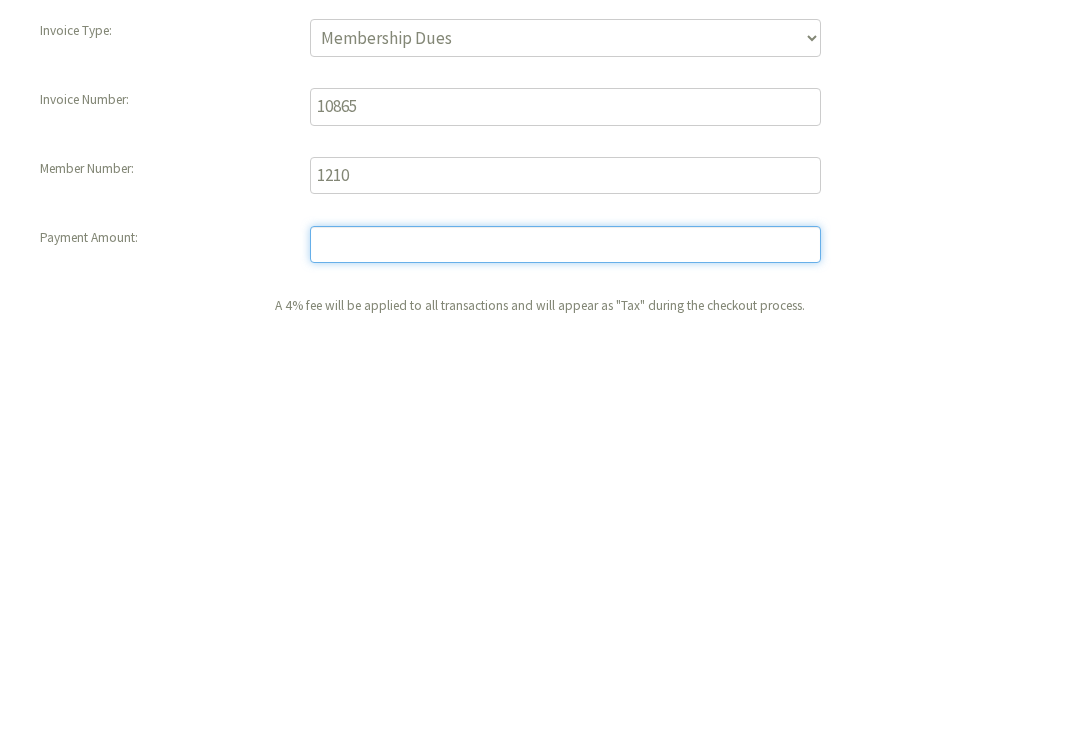 click at bounding box center (565, 652) 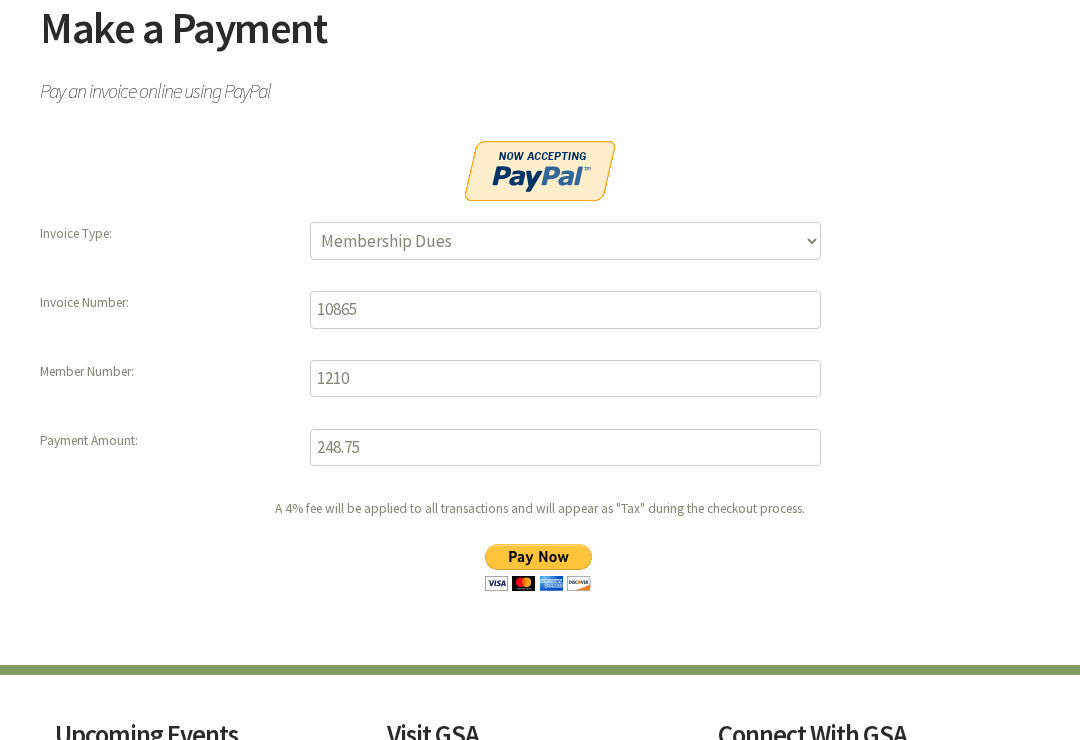 scroll, scrollTop: 304, scrollLeft: 0, axis: vertical 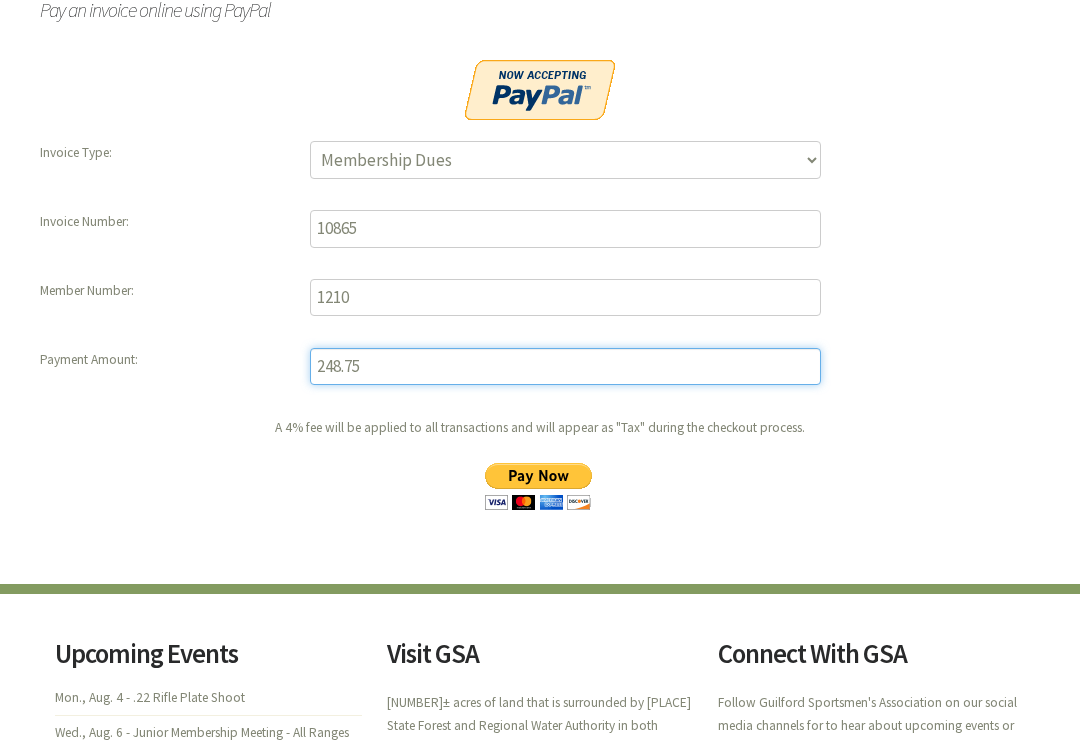 type on "248.75" 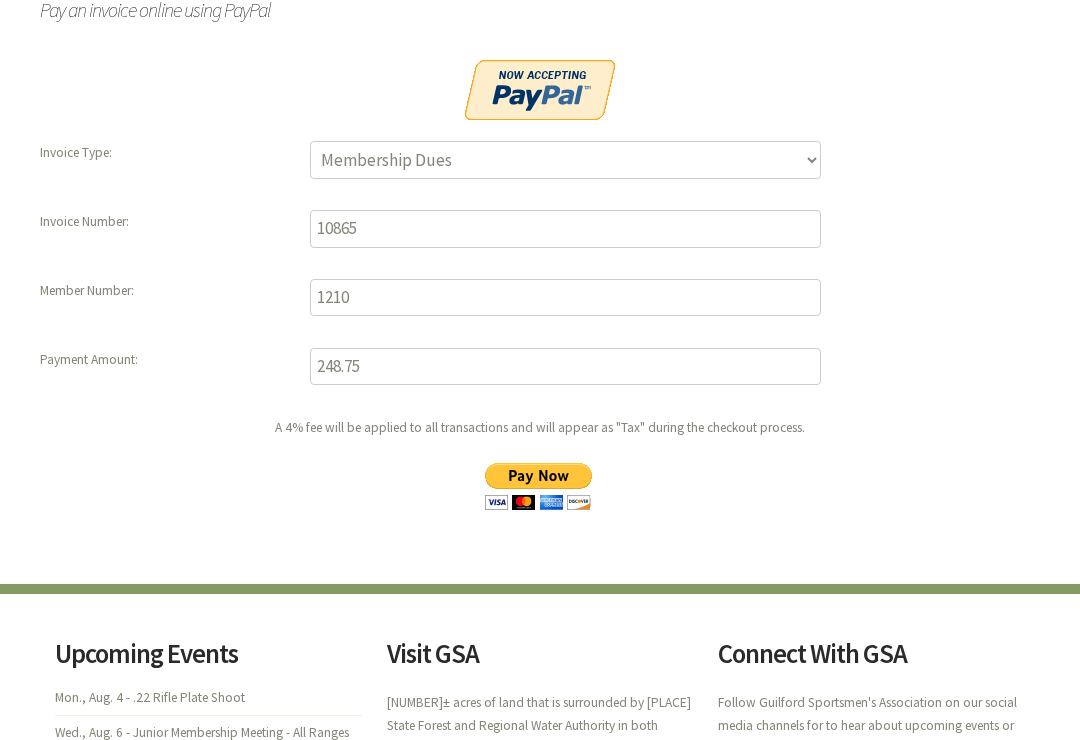click at bounding box center (538, 487) 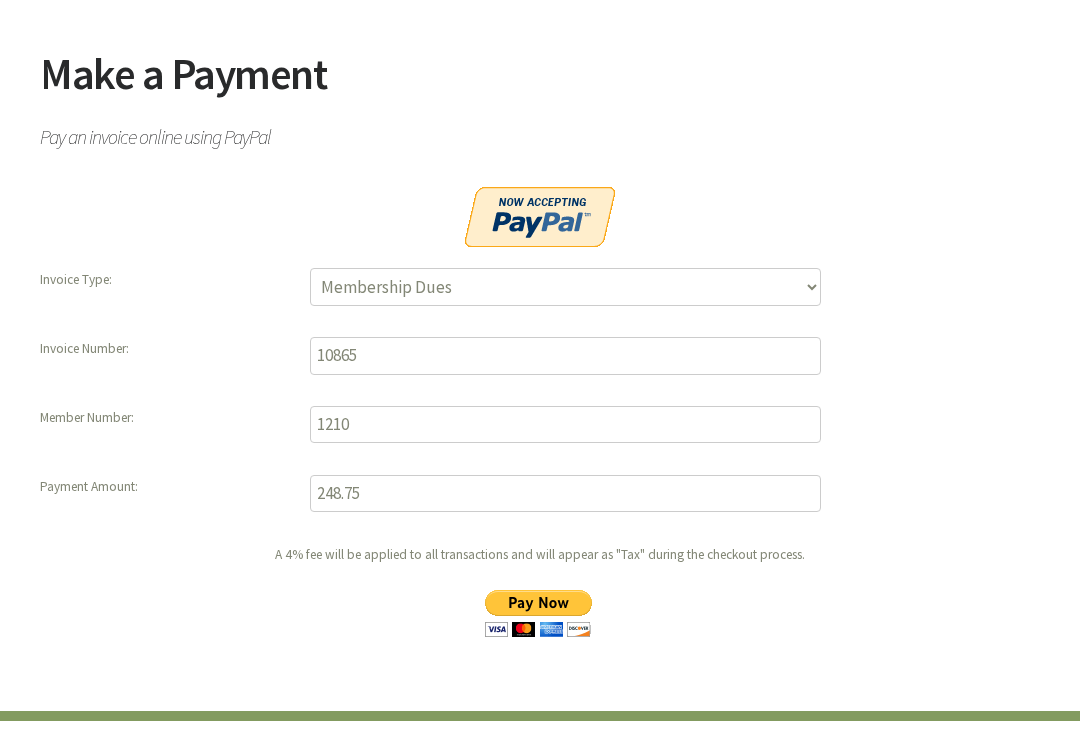 scroll, scrollTop: 0, scrollLeft: 0, axis: both 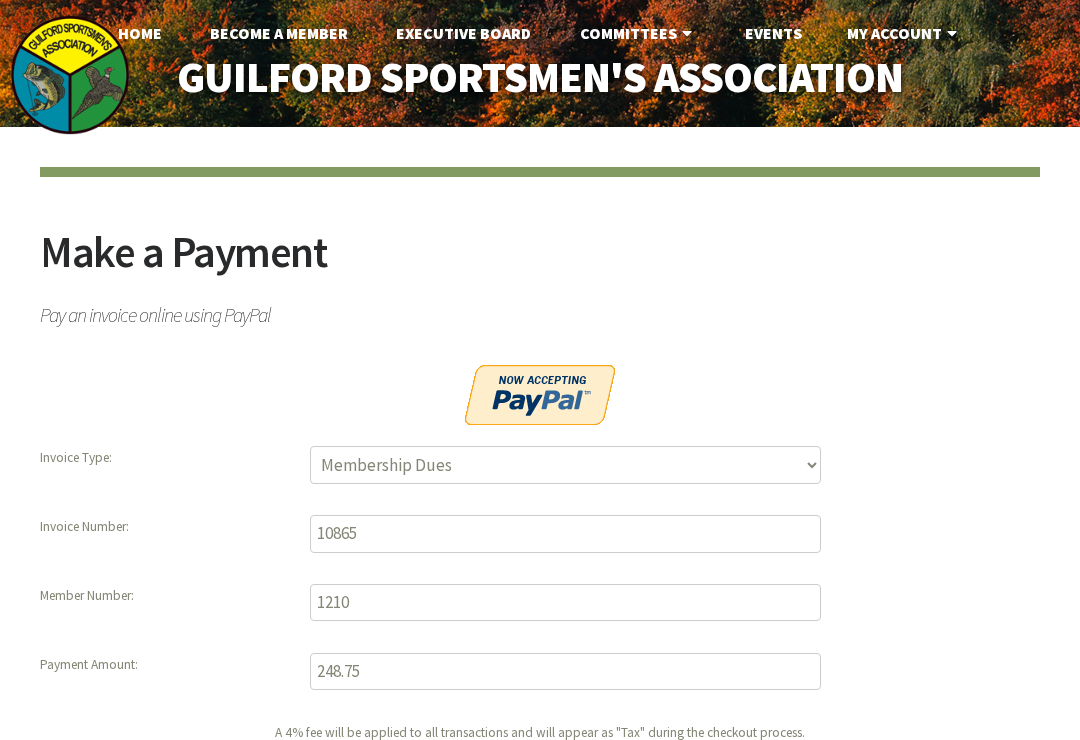 click on "Events" at bounding box center [773, 33] 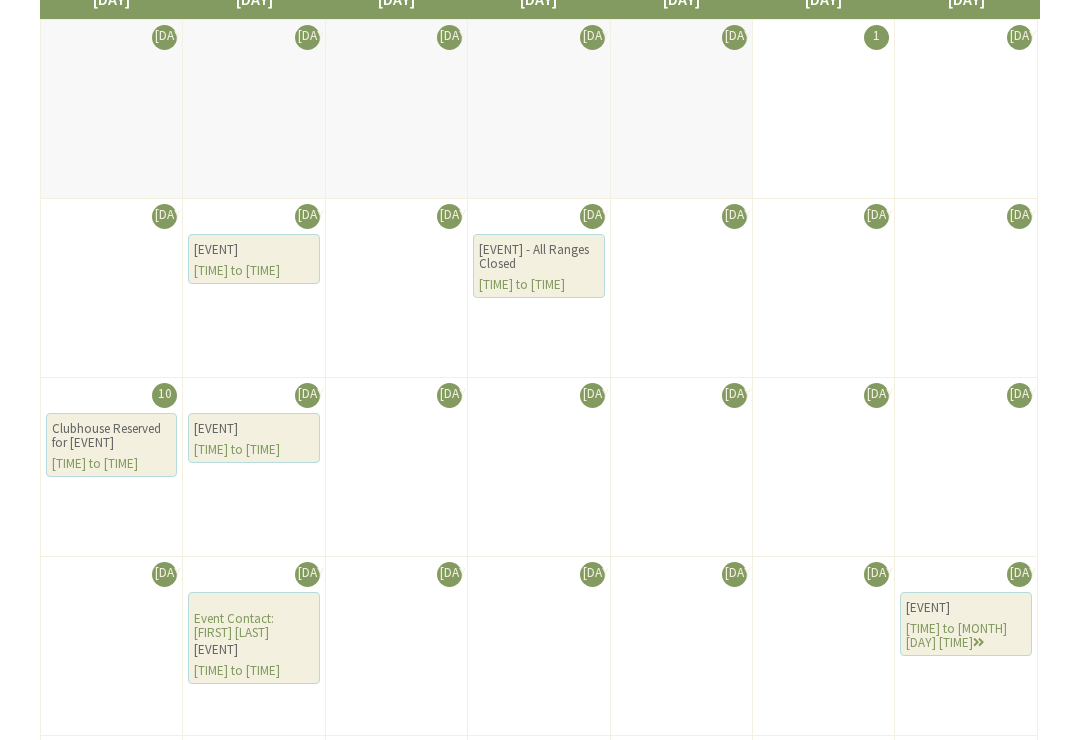 scroll, scrollTop: 384, scrollLeft: 0, axis: vertical 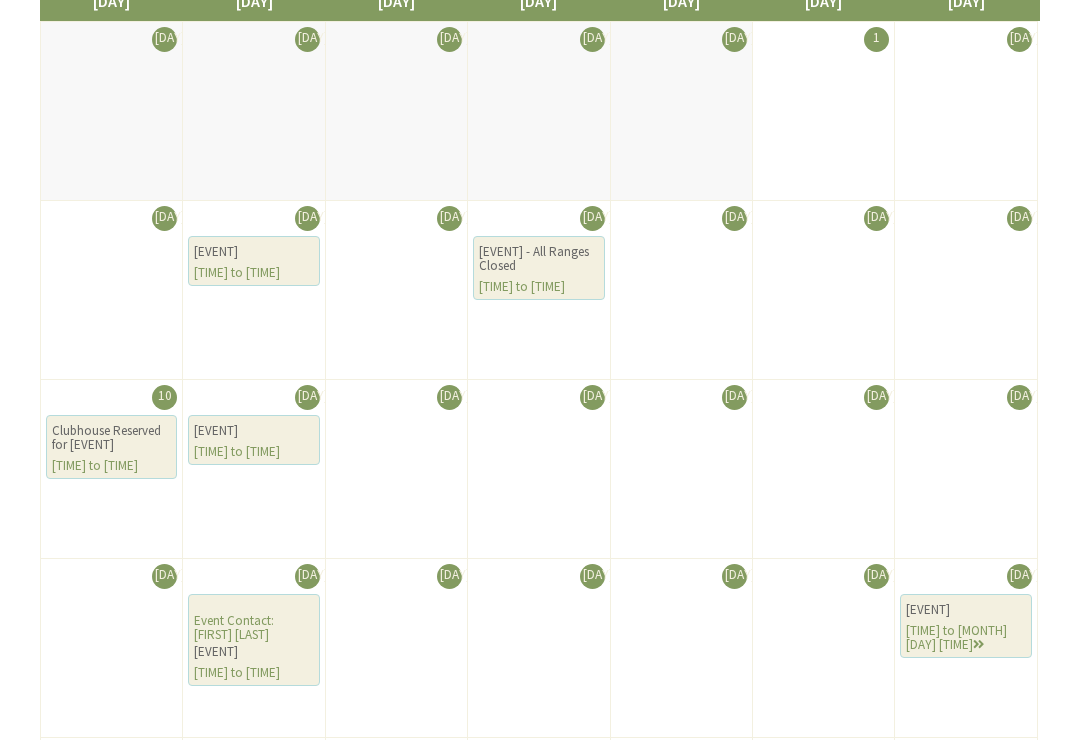 click on "[DAY]" at bounding box center [681, 469] 